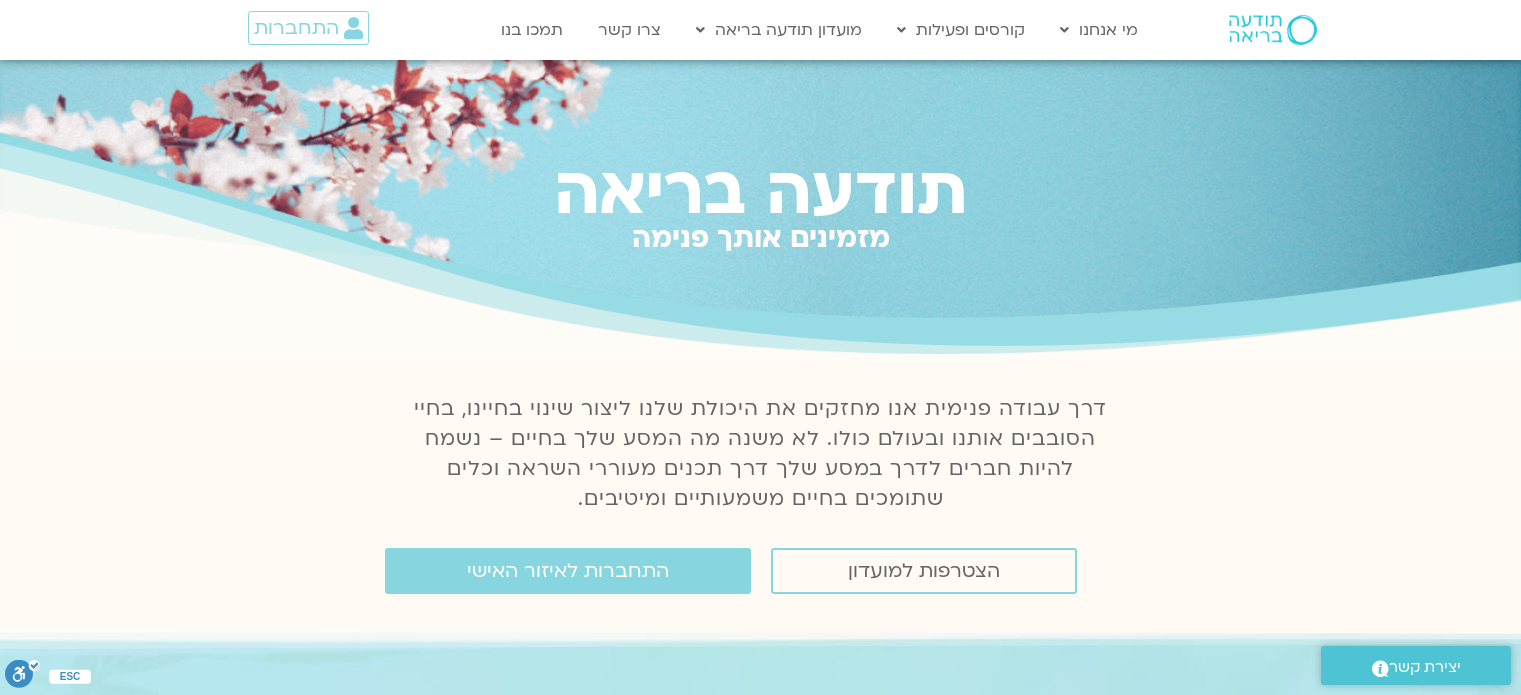 scroll, scrollTop: 0, scrollLeft: 0, axis: both 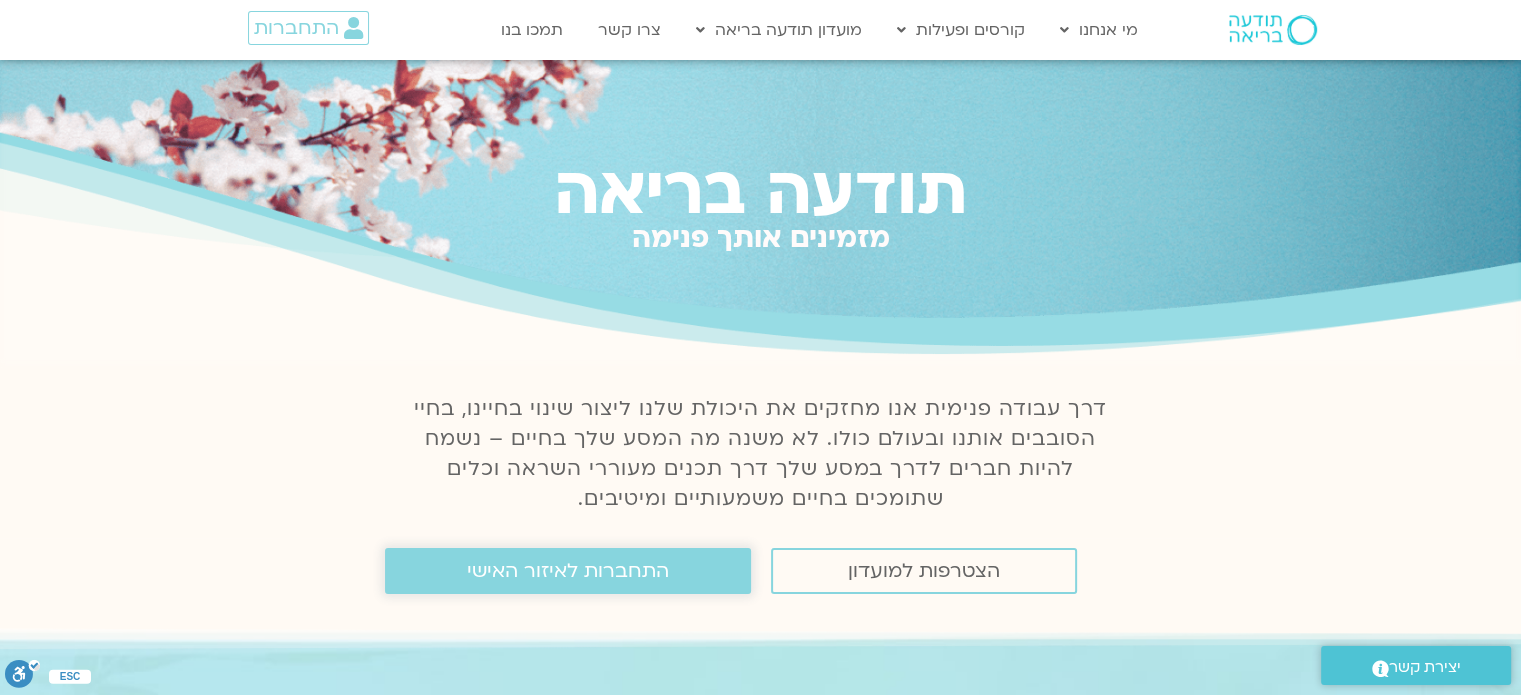 click on "התחברות לאיזור האישי" at bounding box center (568, 571) 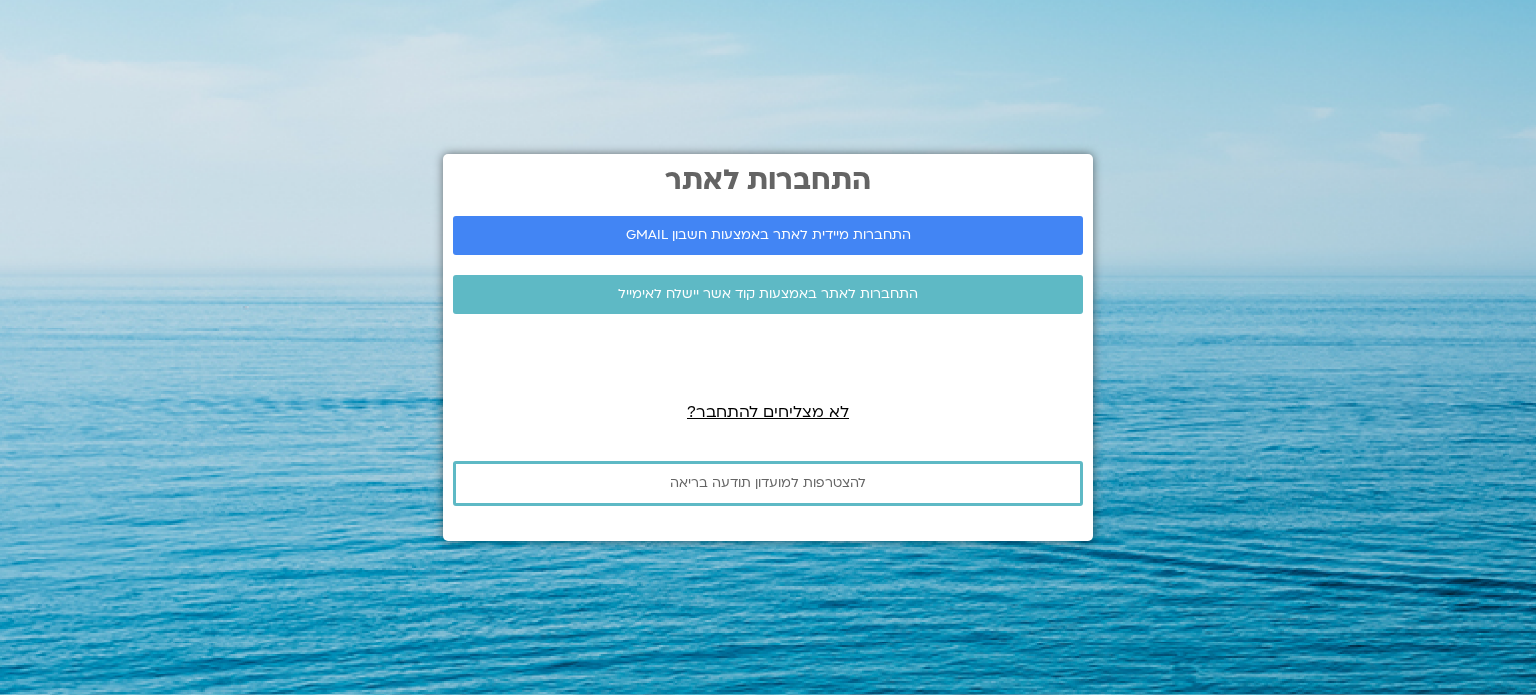 scroll, scrollTop: 0, scrollLeft: 0, axis: both 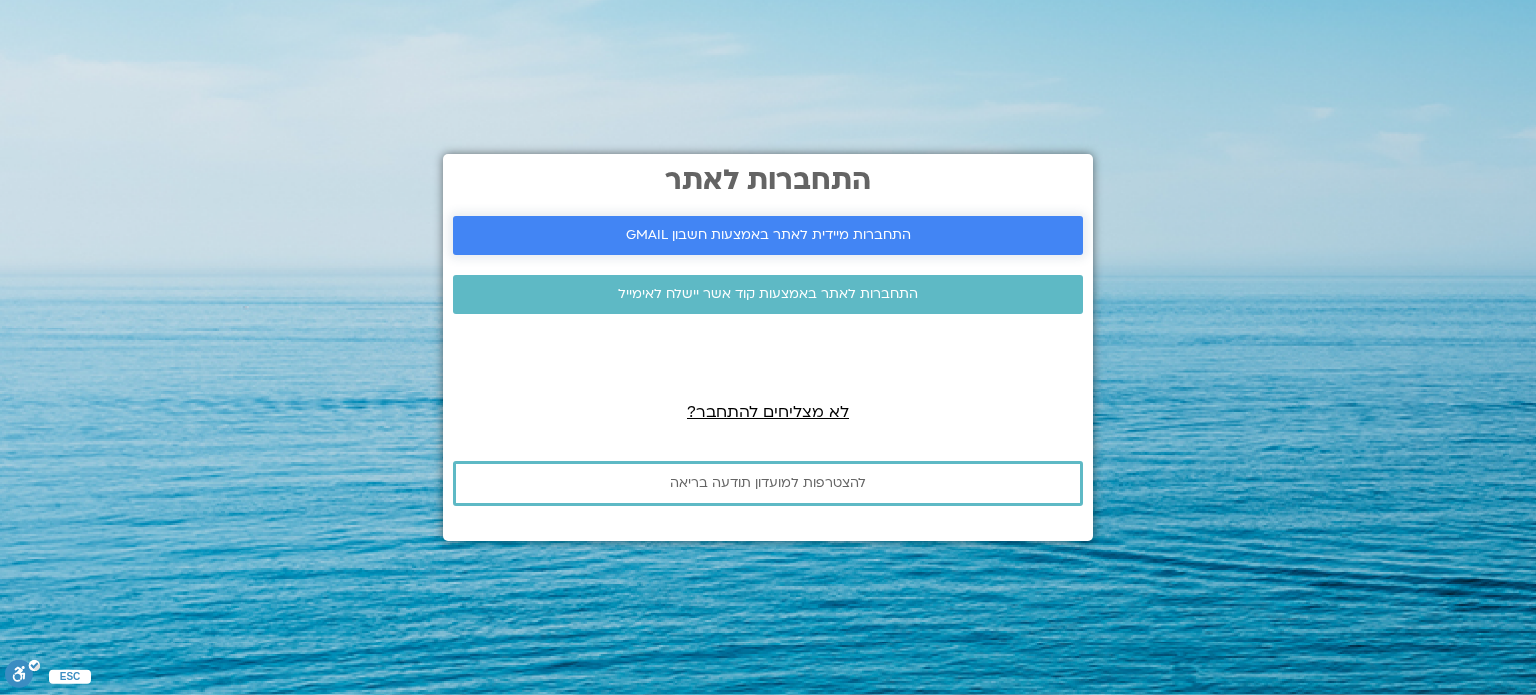 click on "התחברות מיידית לאתר באמצעות חשבון GMAIL" at bounding box center (768, 235) 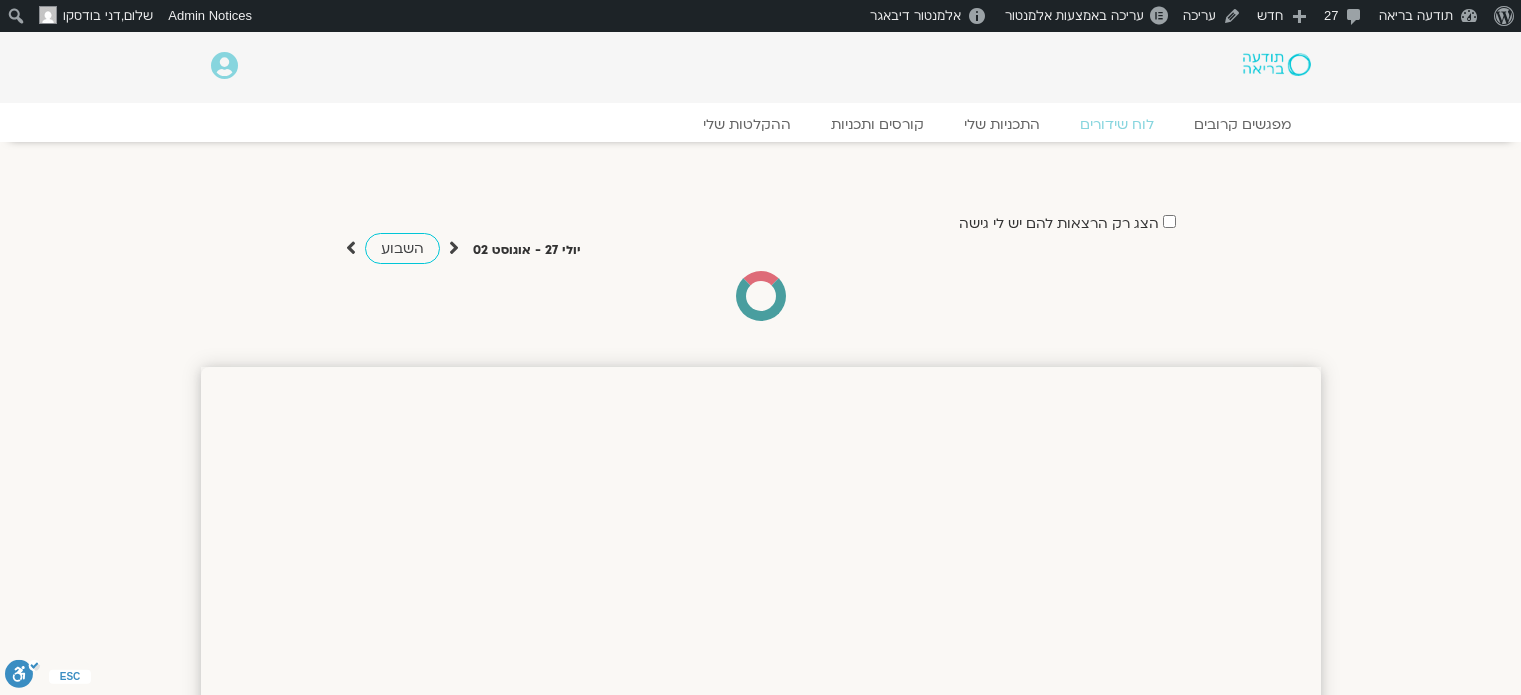 scroll, scrollTop: 0, scrollLeft: 0, axis: both 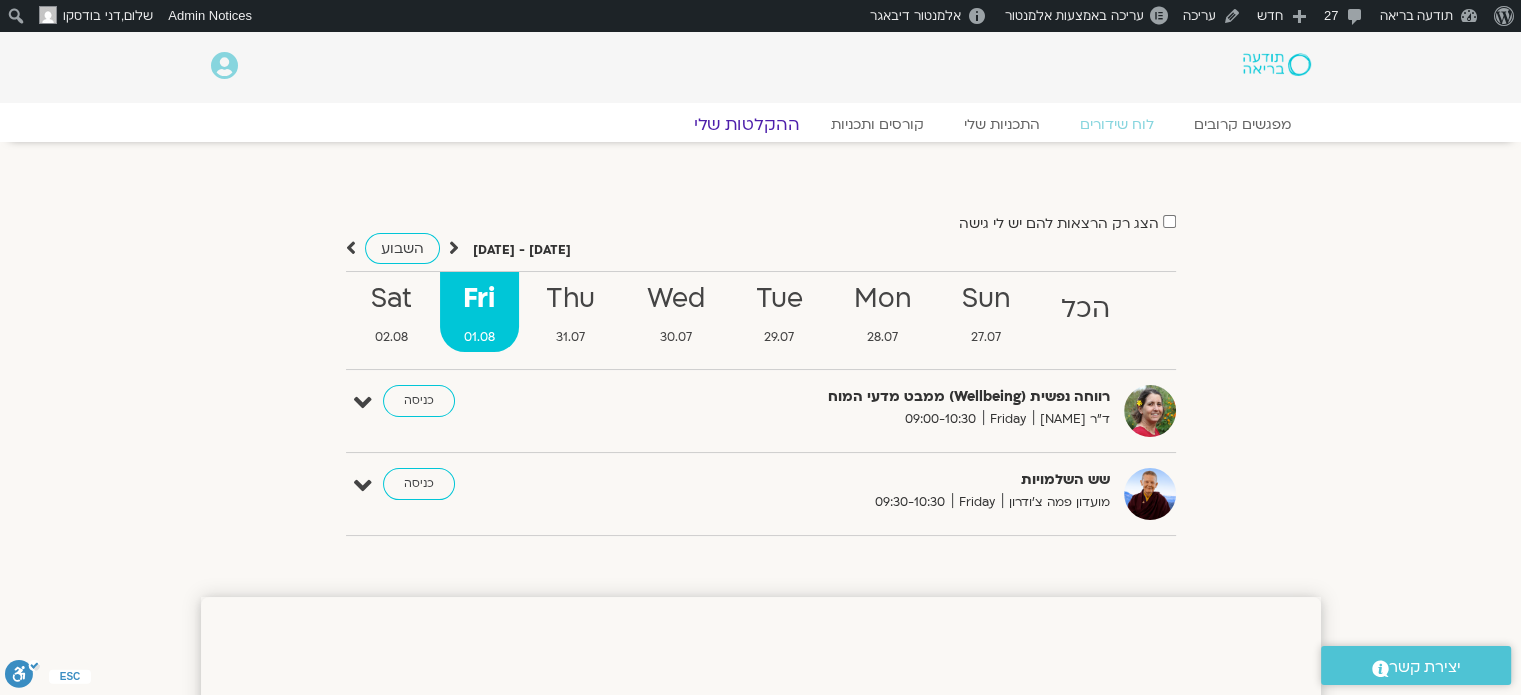 click on "ההקלטות שלי" 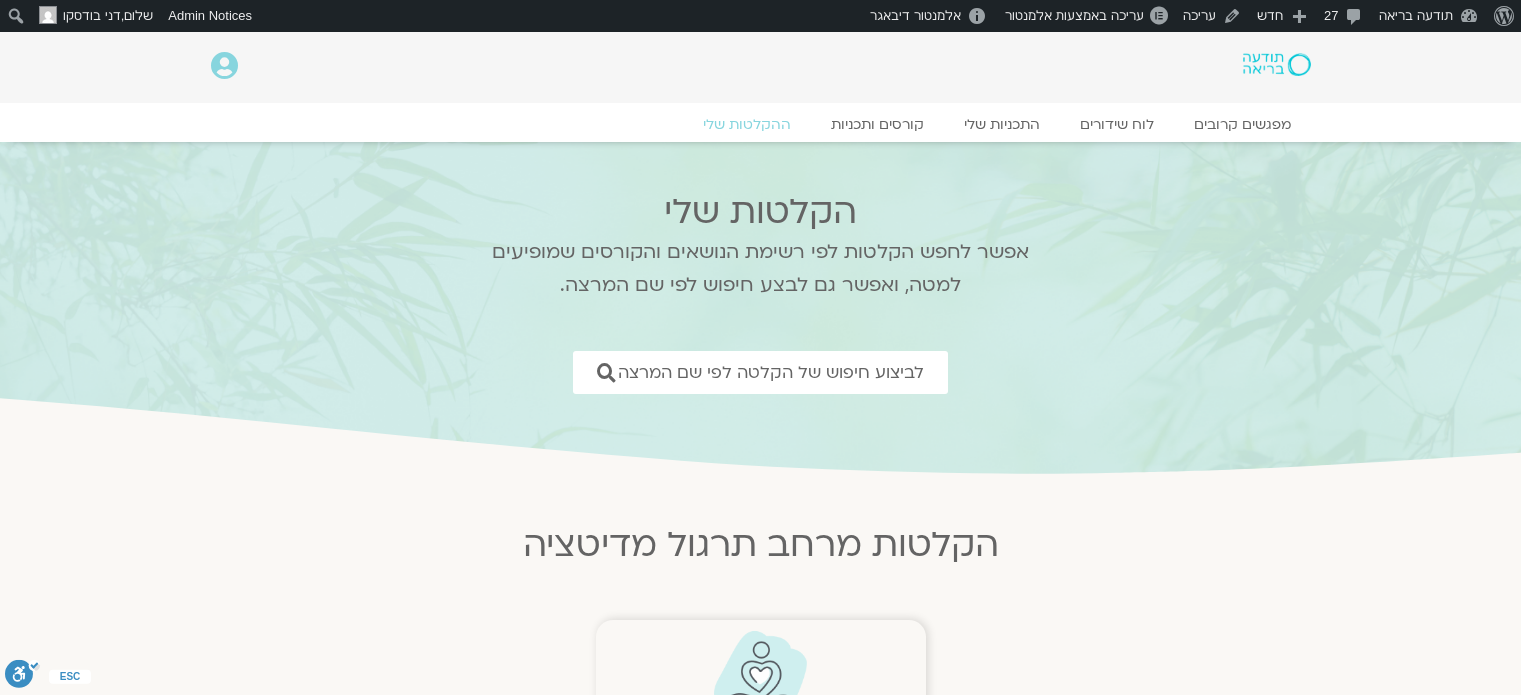 scroll, scrollTop: 0, scrollLeft: 0, axis: both 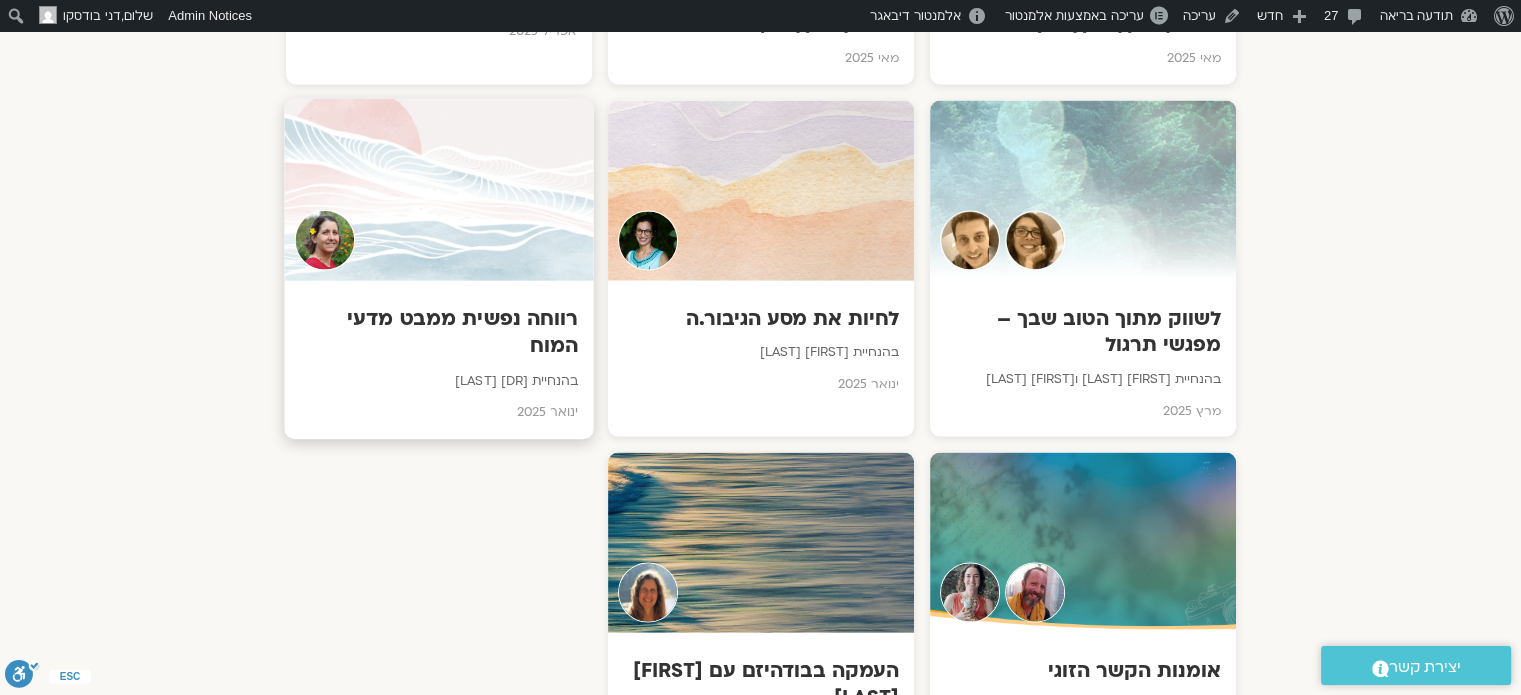 click at bounding box center (438, 190) 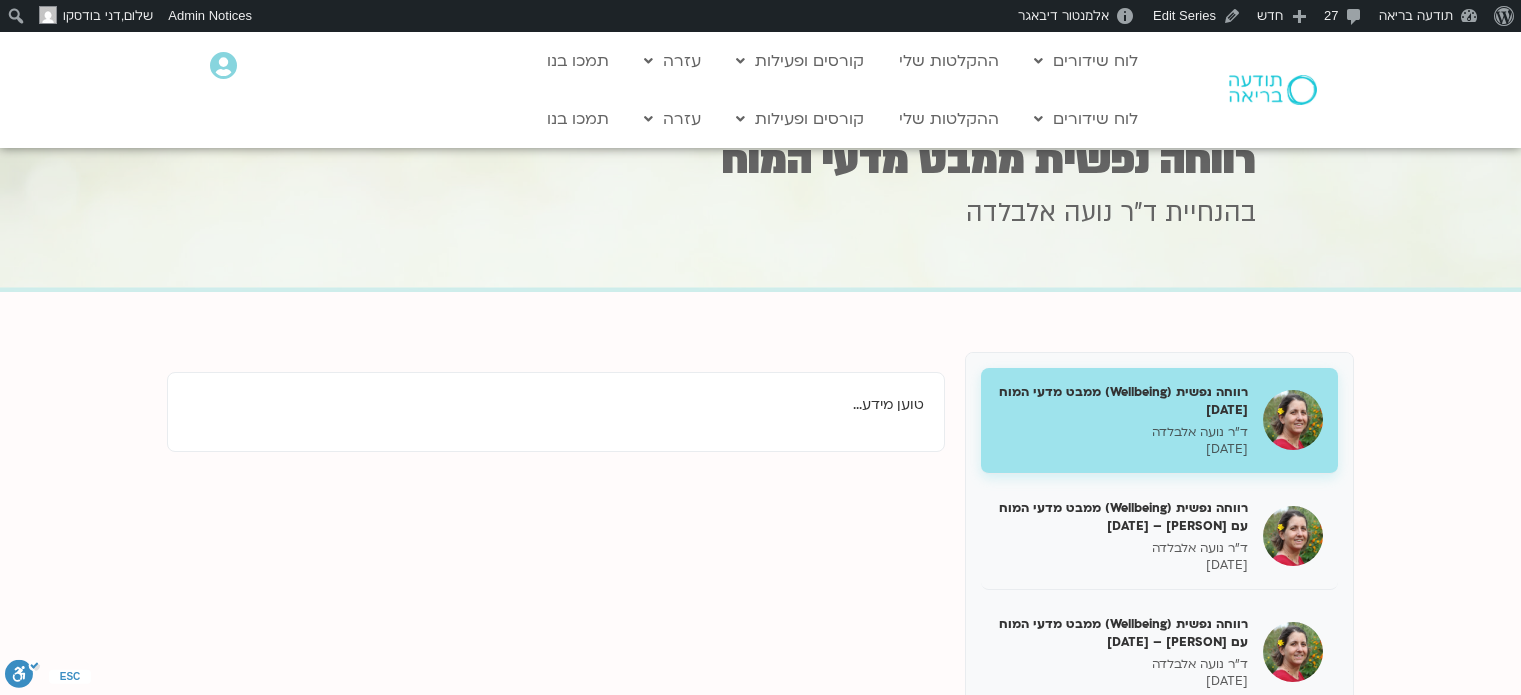 scroll, scrollTop: 0, scrollLeft: 0, axis: both 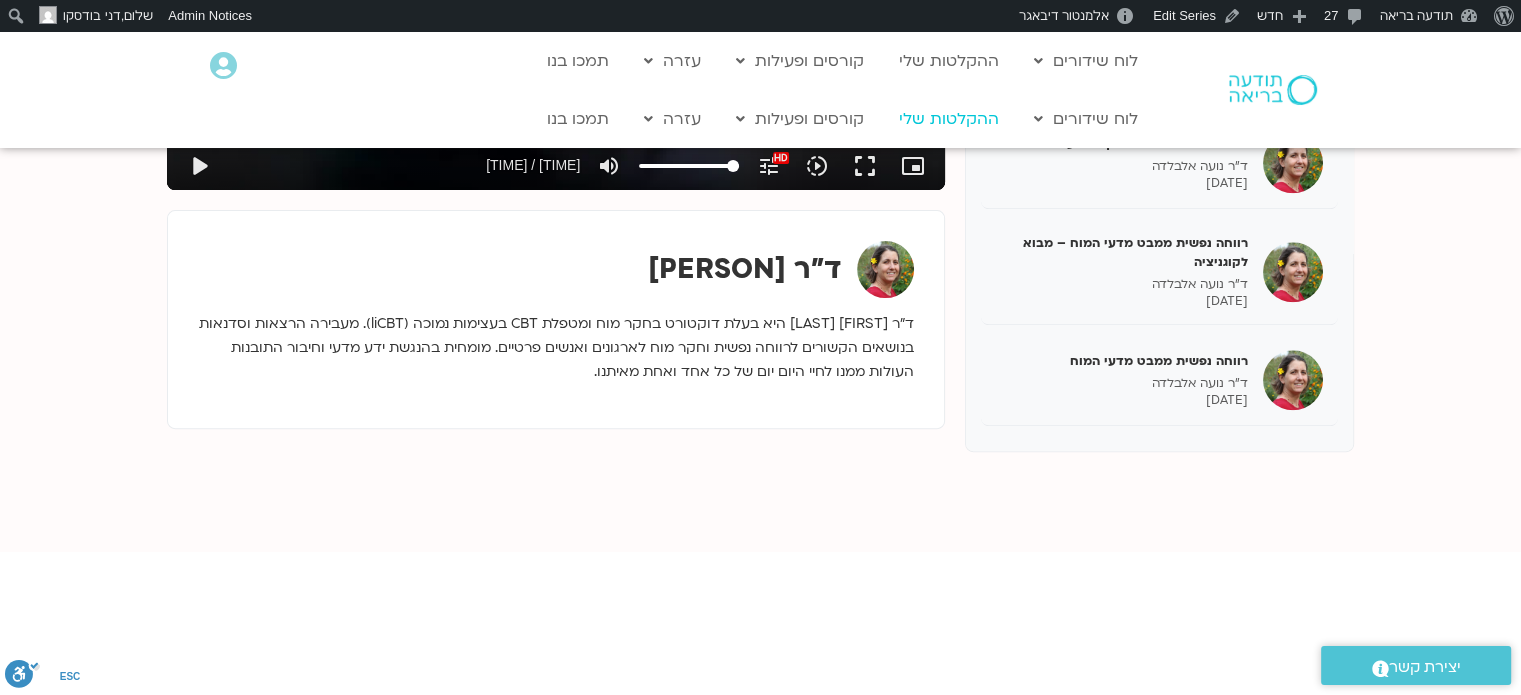 click on "ההקלטות שלי" at bounding box center (949, 119) 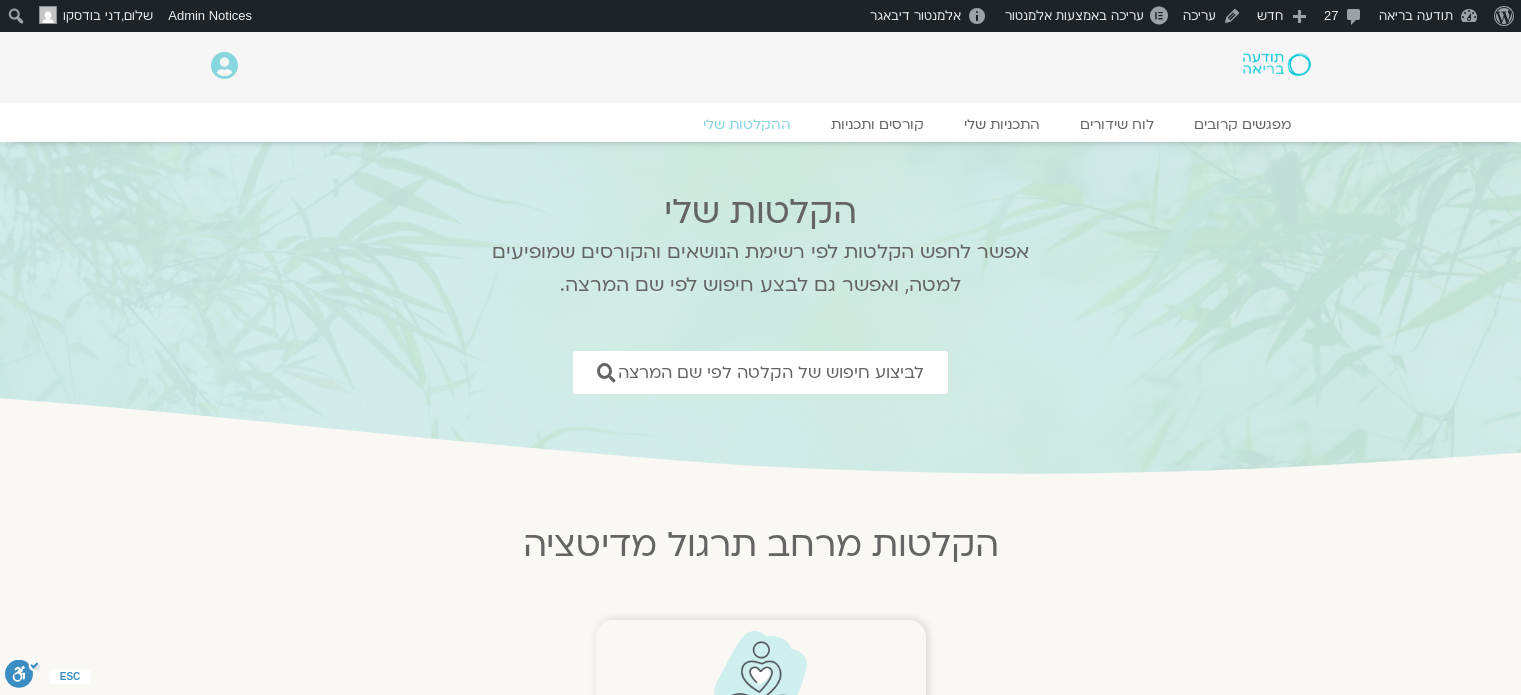 scroll, scrollTop: 0, scrollLeft: 0, axis: both 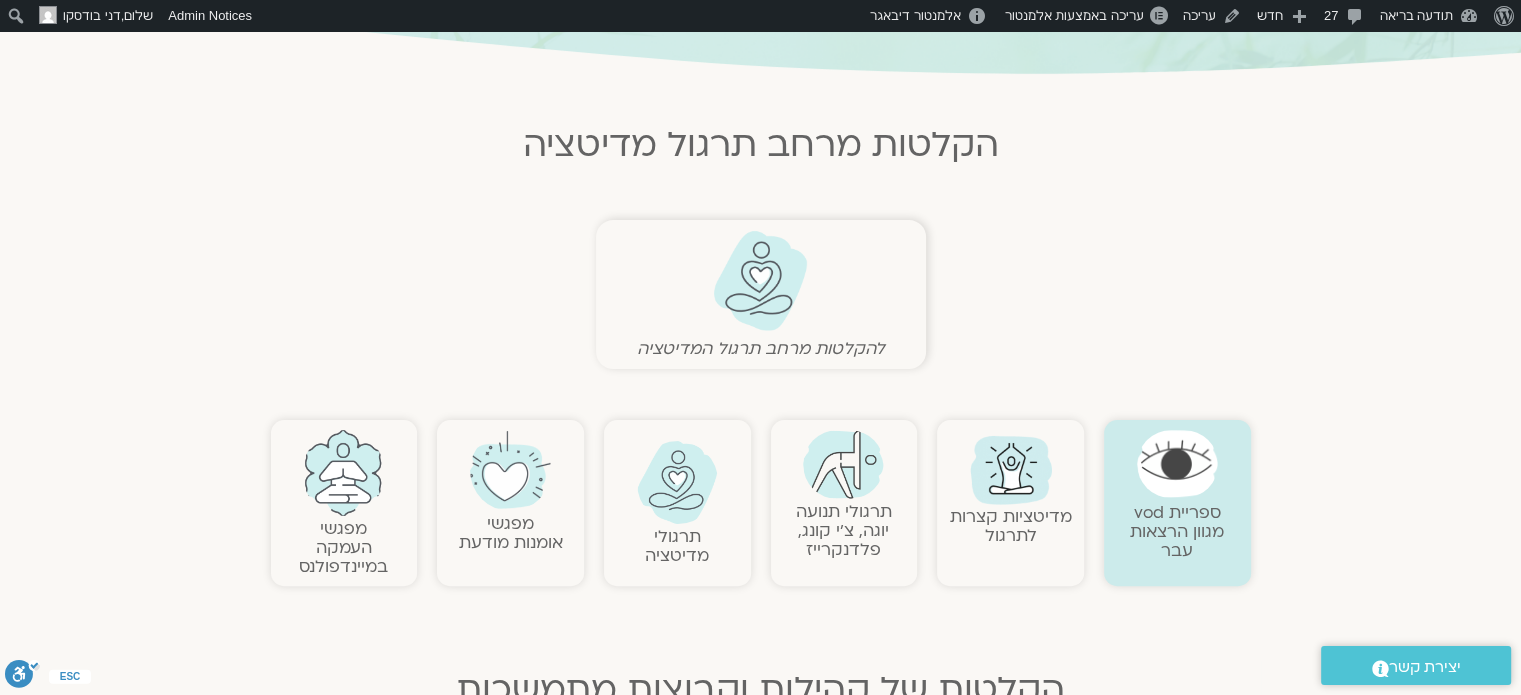 click at bounding box center [760, 281] 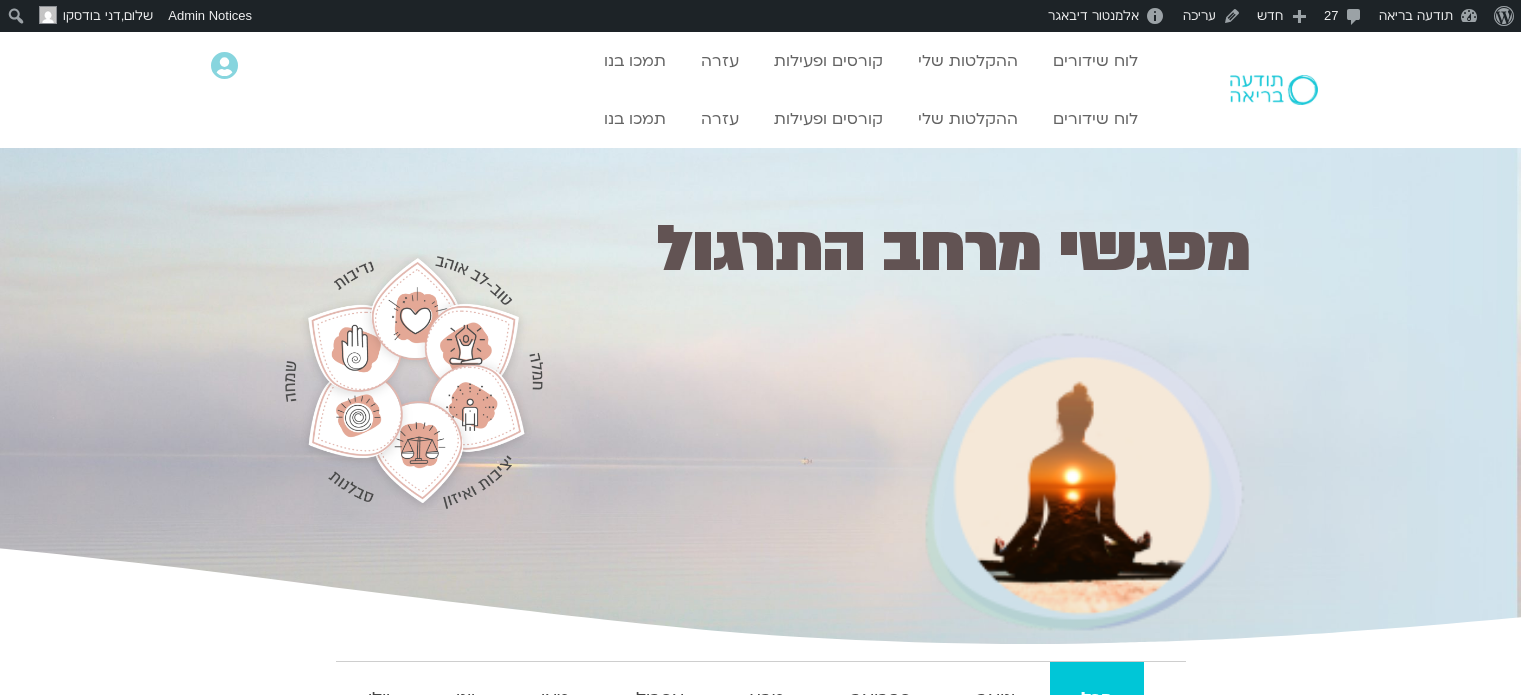 scroll, scrollTop: 0, scrollLeft: 0, axis: both 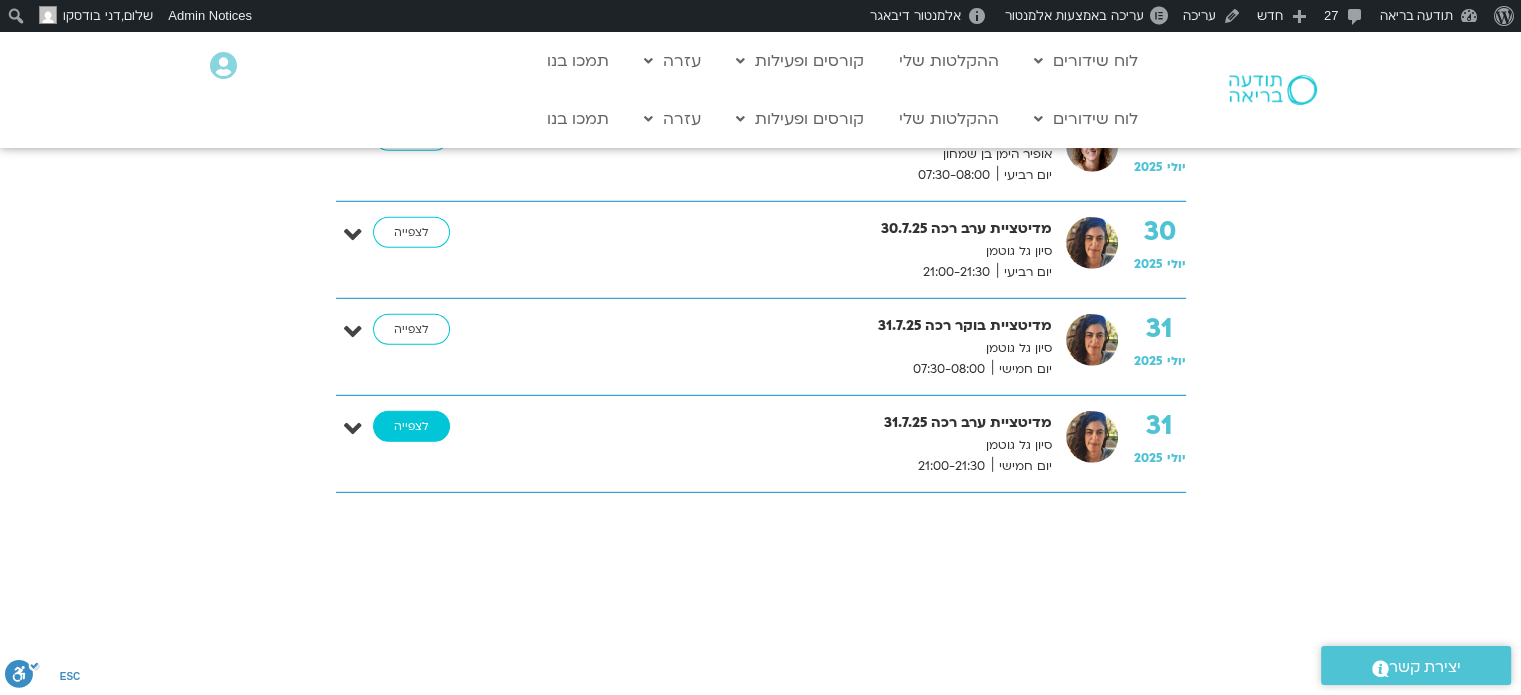 click on "לצפייה" at bounding box center (411, 427) 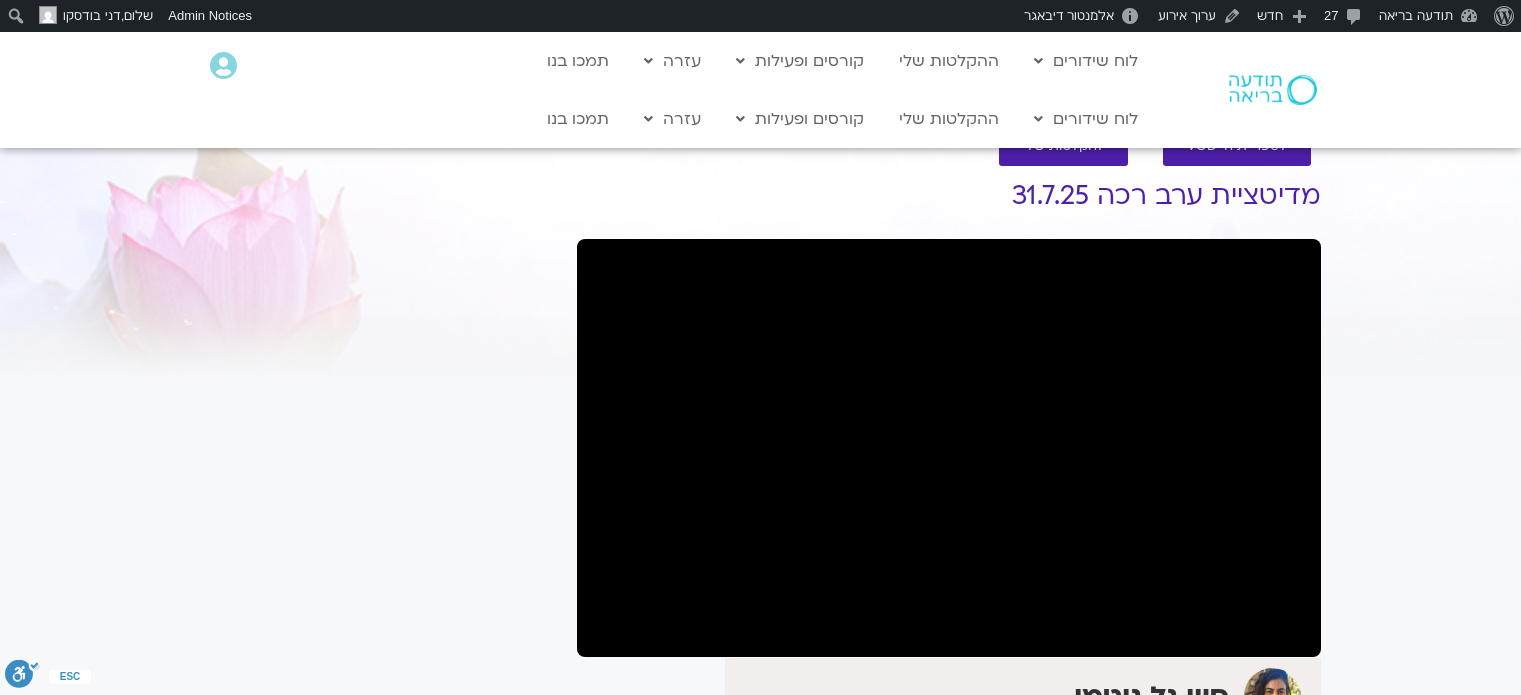 scroll, scrollTop: 0, scrollLeft: 0, axis: both 